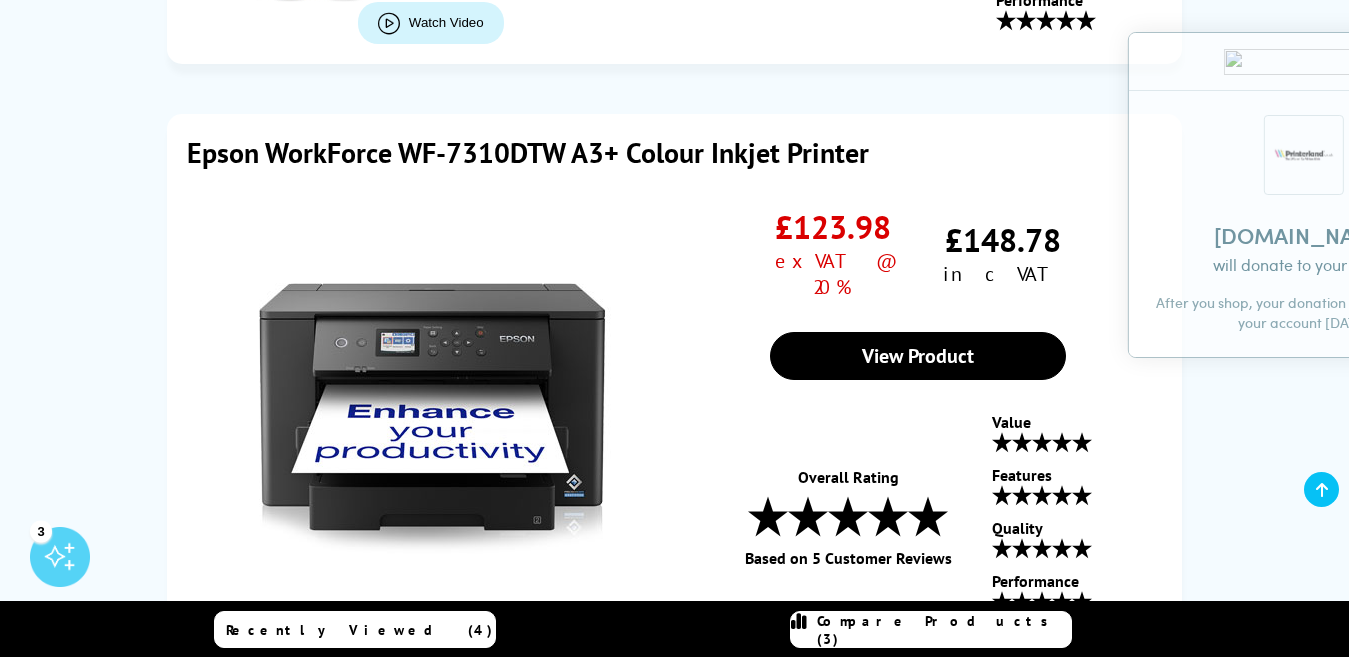 scroll, scrollTop: 1000, scrollLeft: 0, axis: vertical 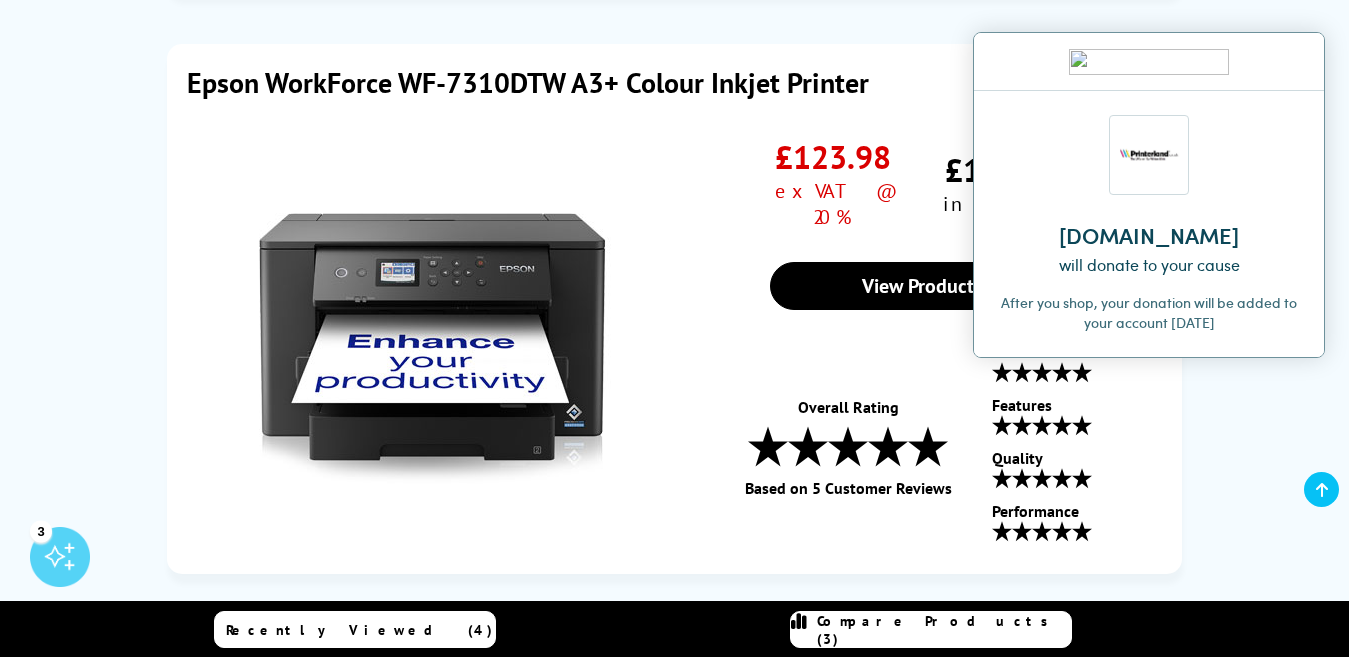 click at bounding box center [1293, 61] 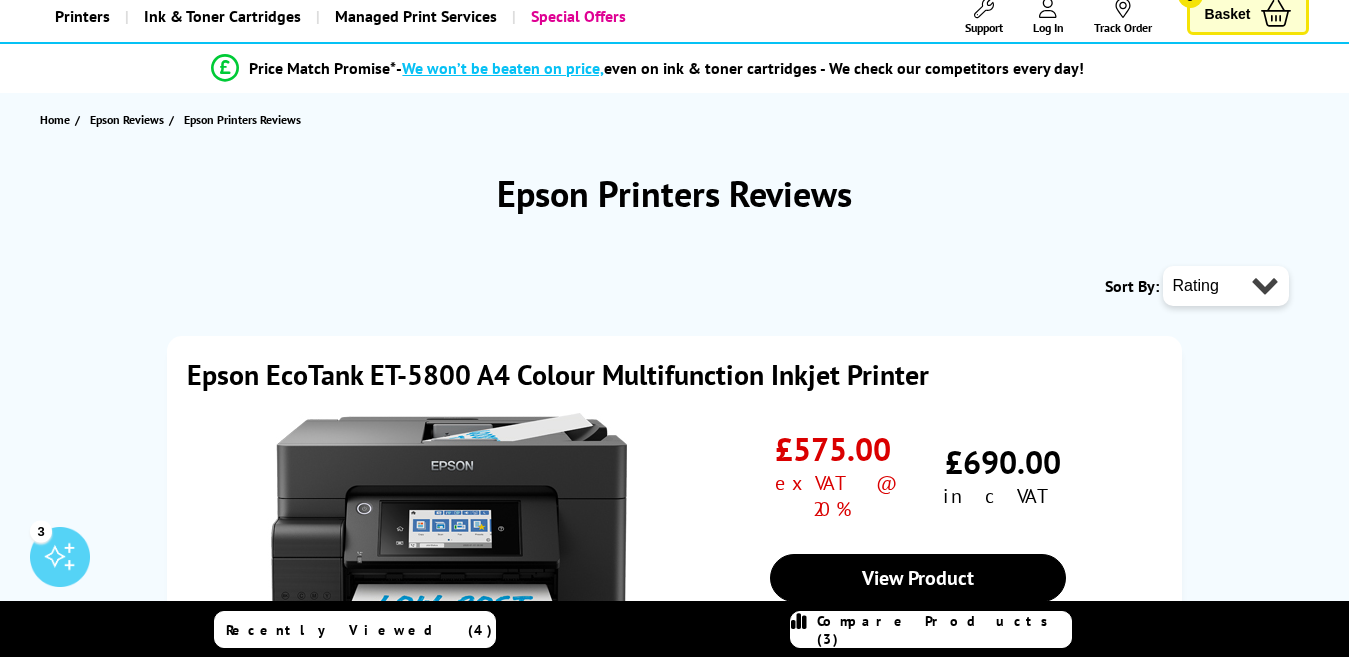 scroll, scrollTop: 0, scrollLeft: 0, axis: both 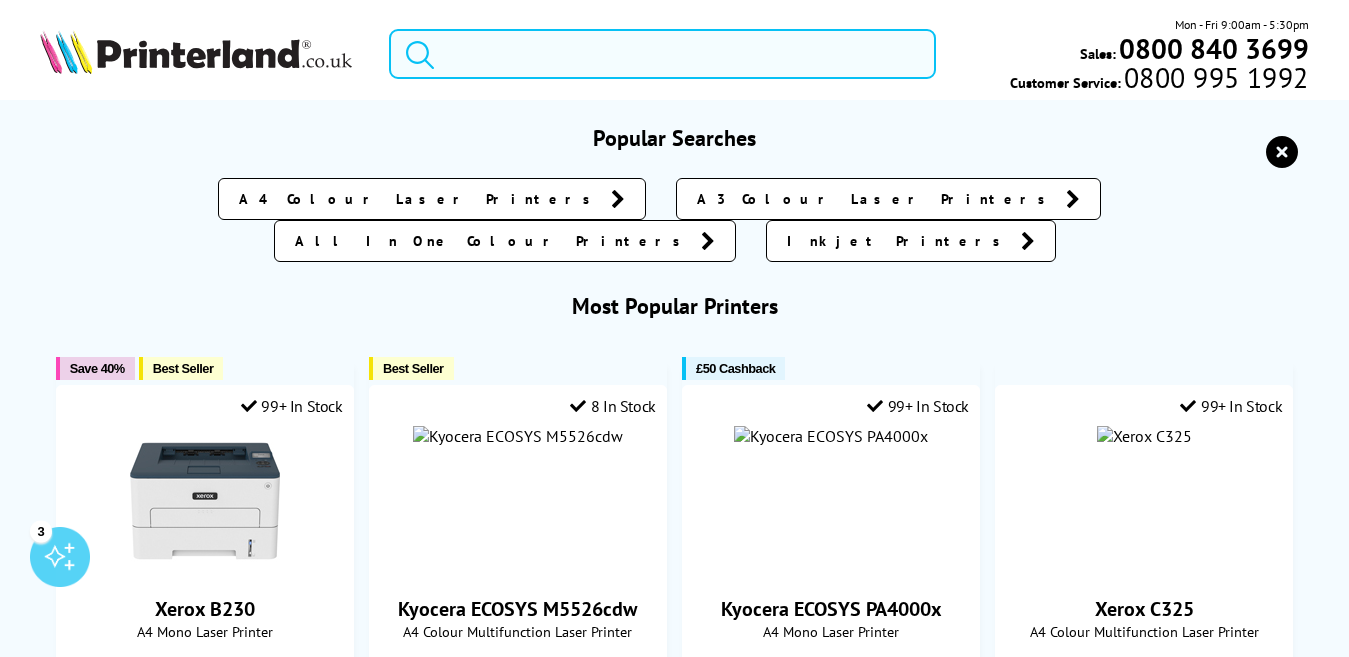 click at bounding box center [662, 54] 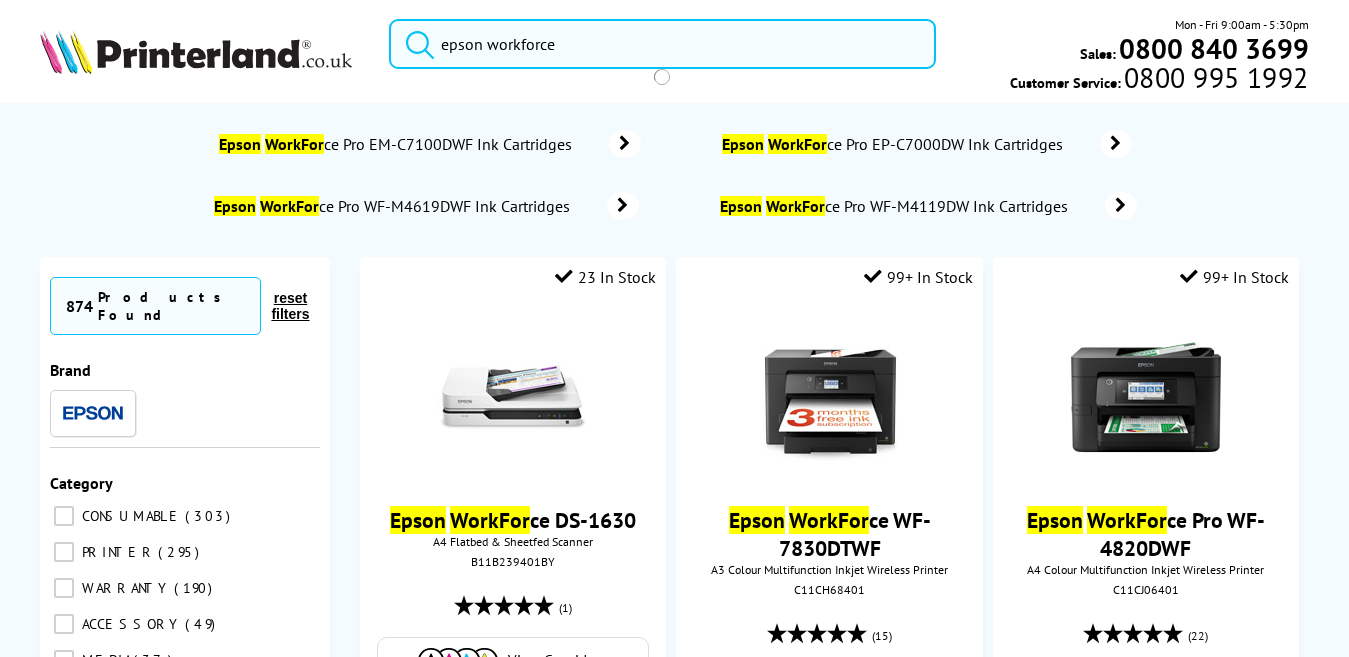 type on "epson workforce" 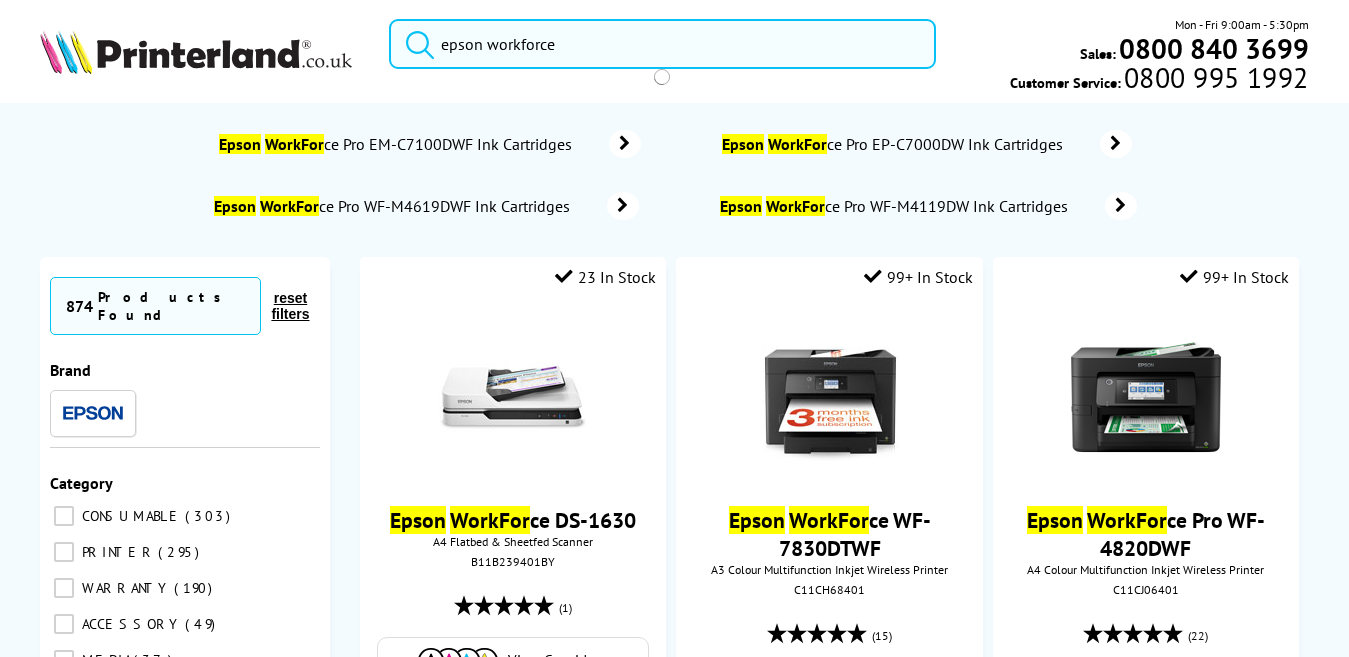 click at bounding box center [415, 41] 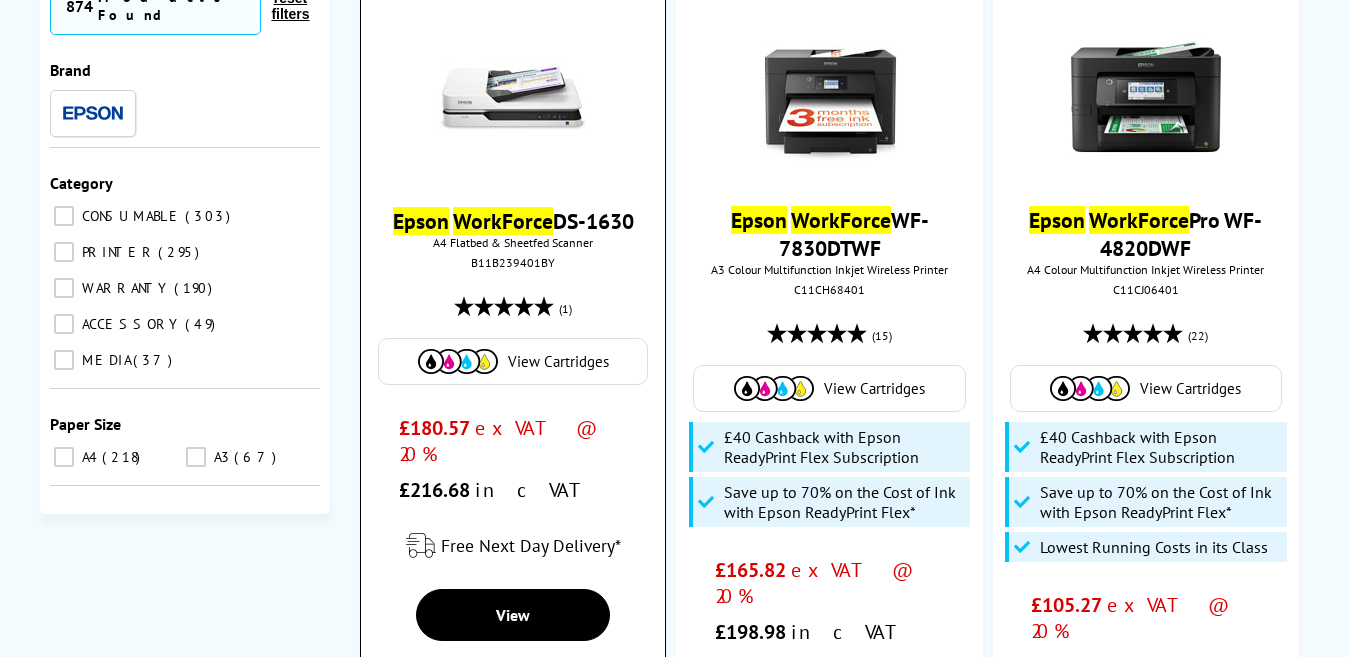 scroll, scrollTop: 0, scrollLeft: 0, axis: both 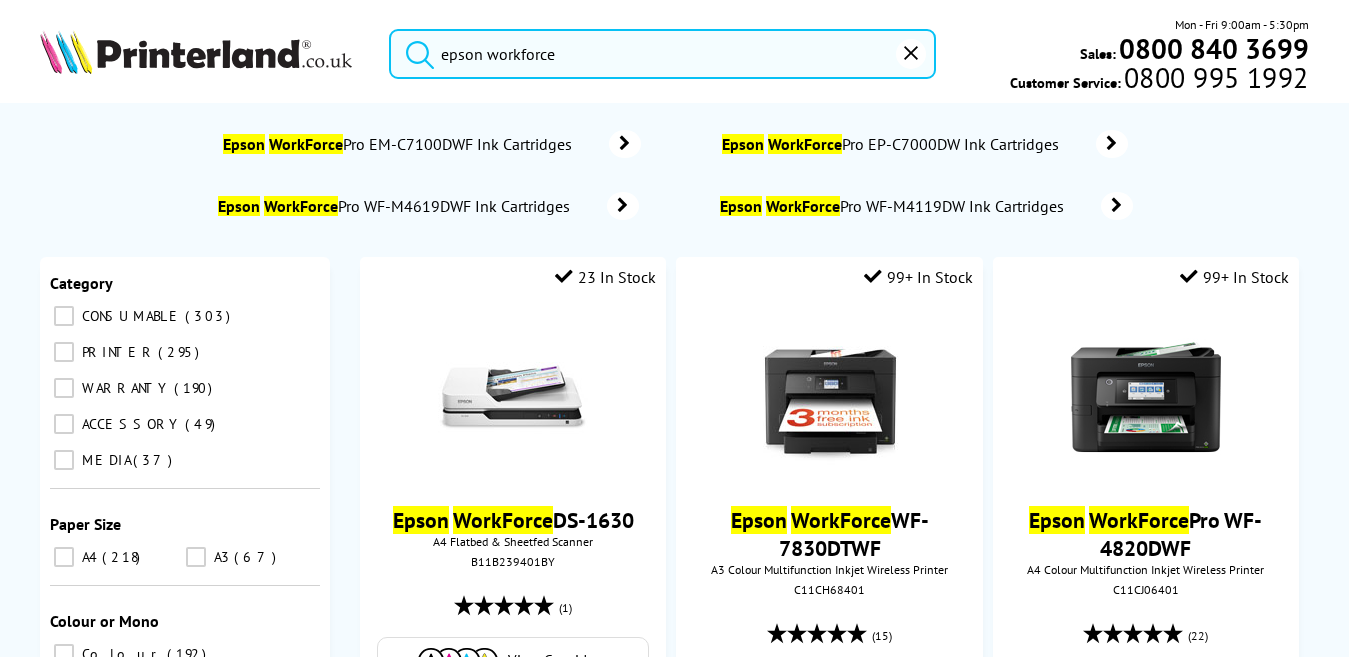 click on "PRINTER   295" at bounding box center [64, 352] 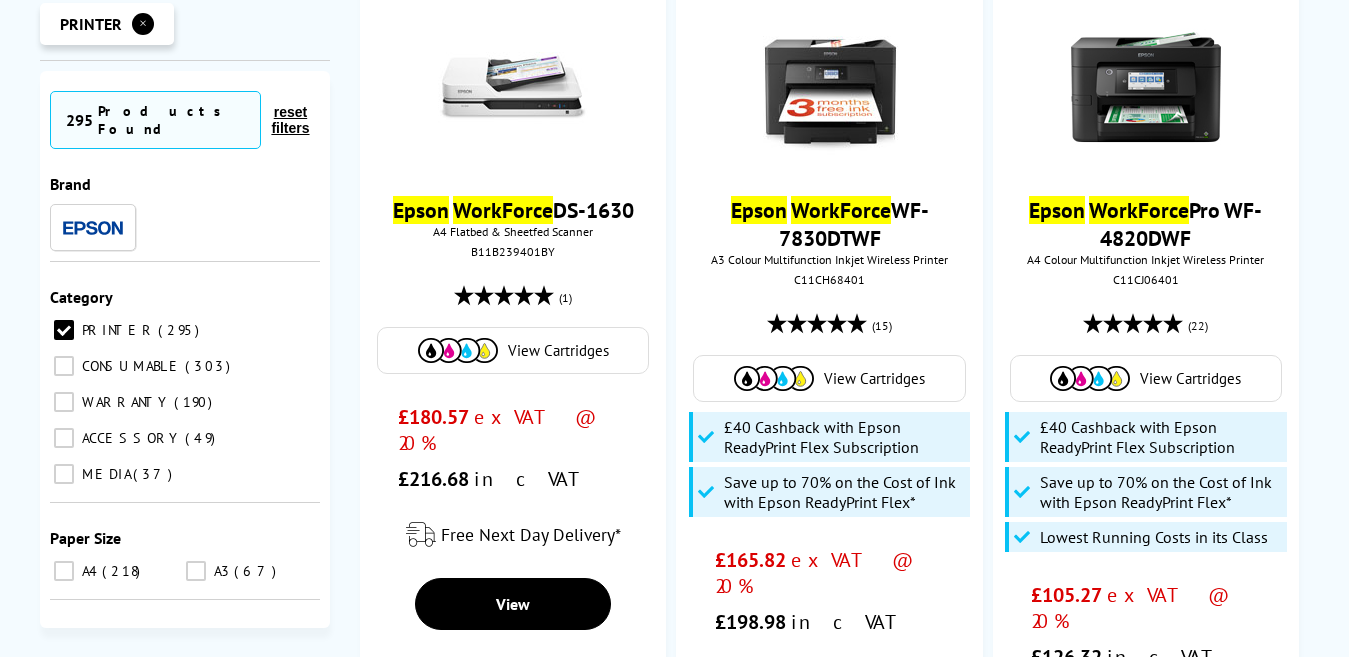 scroll, scrollTop: 400, scrollLeft: 0, axis: vertical 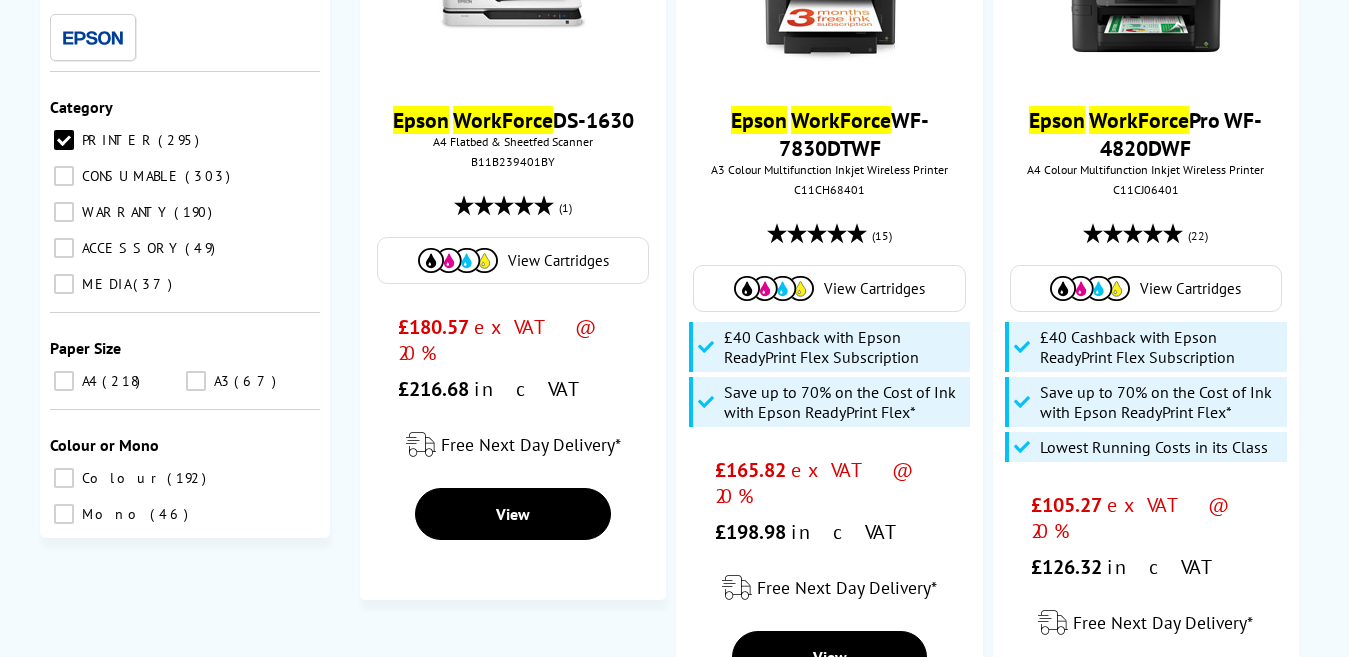 click on "A4   218" at bounding box center [64, 381] 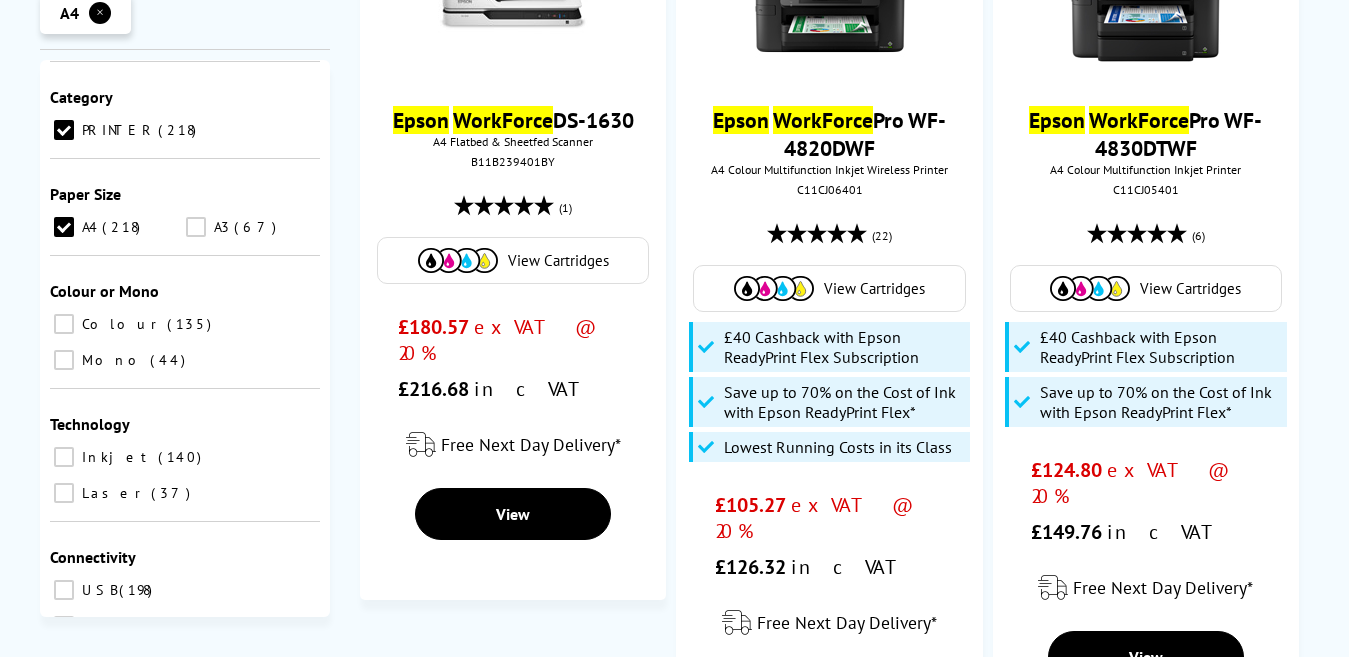 scroll, scrollTop: 200, scrollLeft: 0, axis: vertical 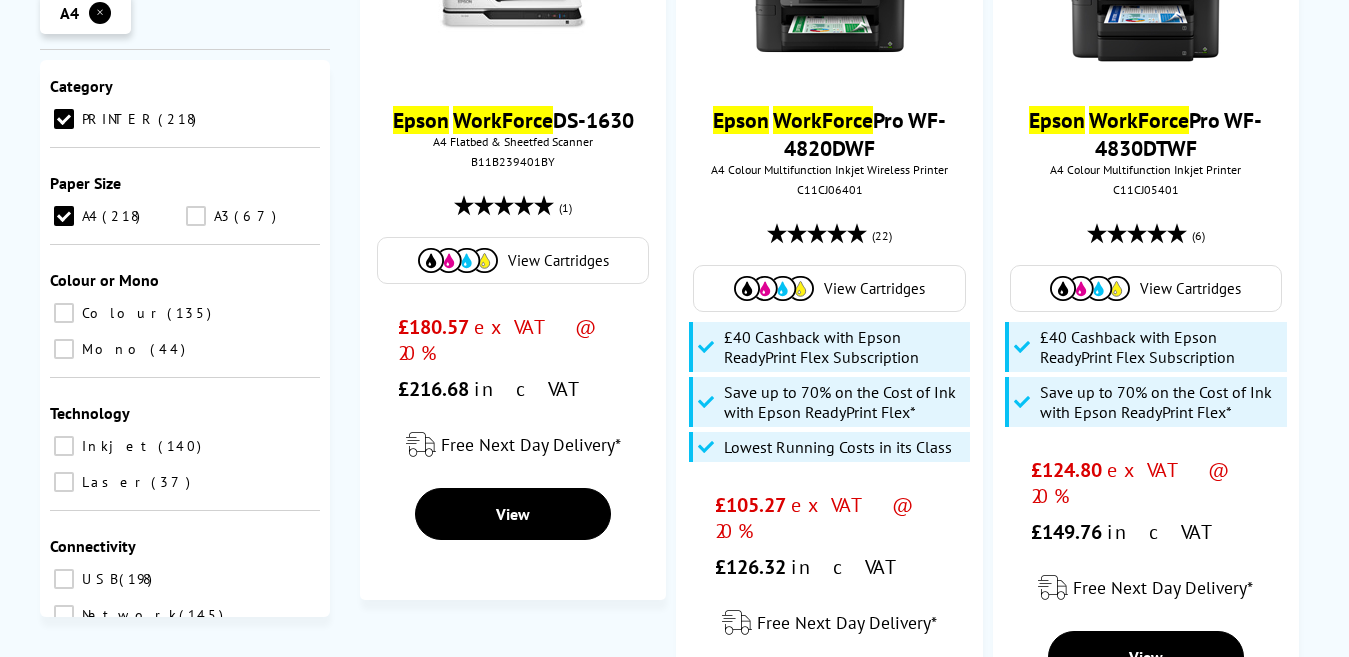 click on "Colour   135" at bounding box center (64, 313) 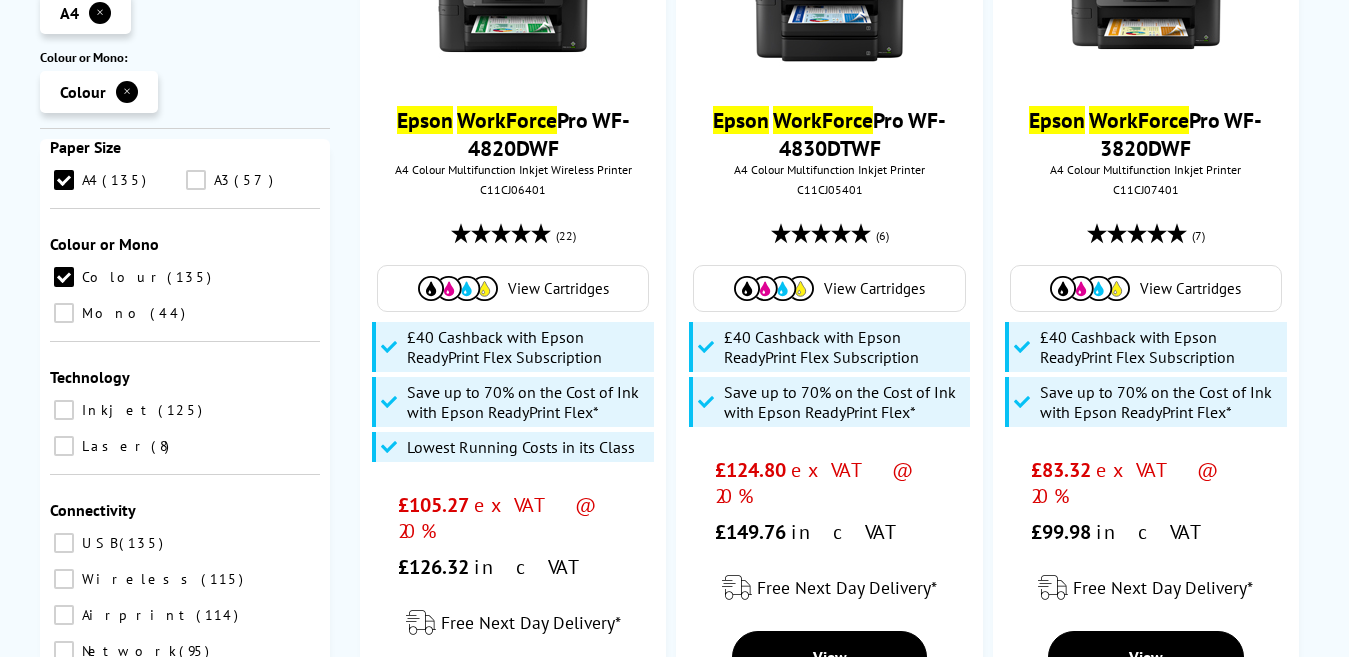 scroll, scrollTop: 500, scrollLeft: 0, axis: vertical 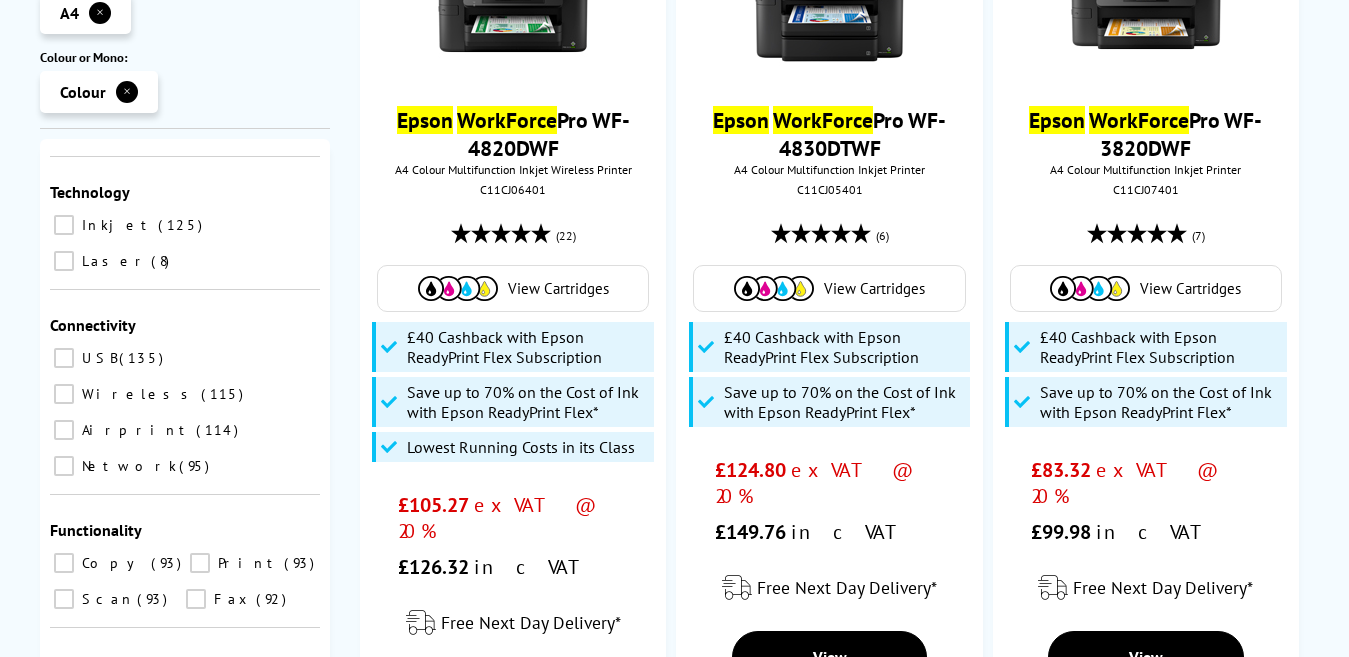 click on "Inkjet   125" at bounding box center [64, 225] 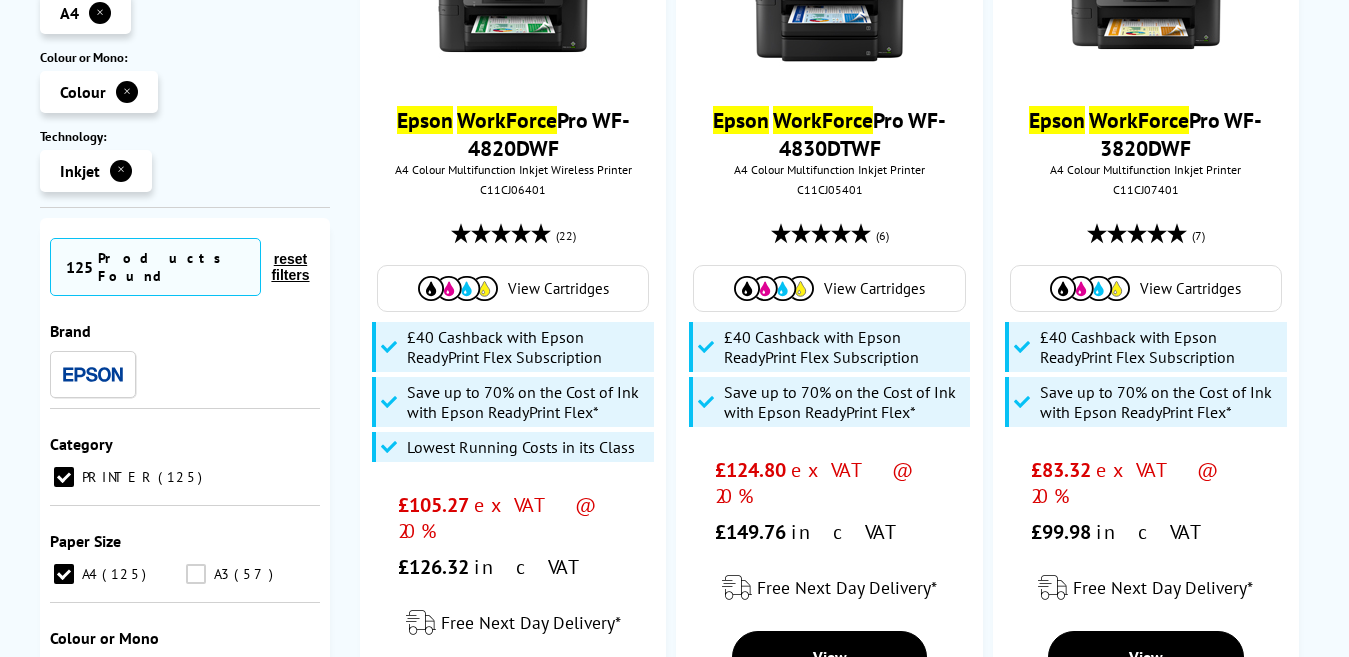 scroll, scrollTop: 800, scrollLeft: 0, axis: vertical 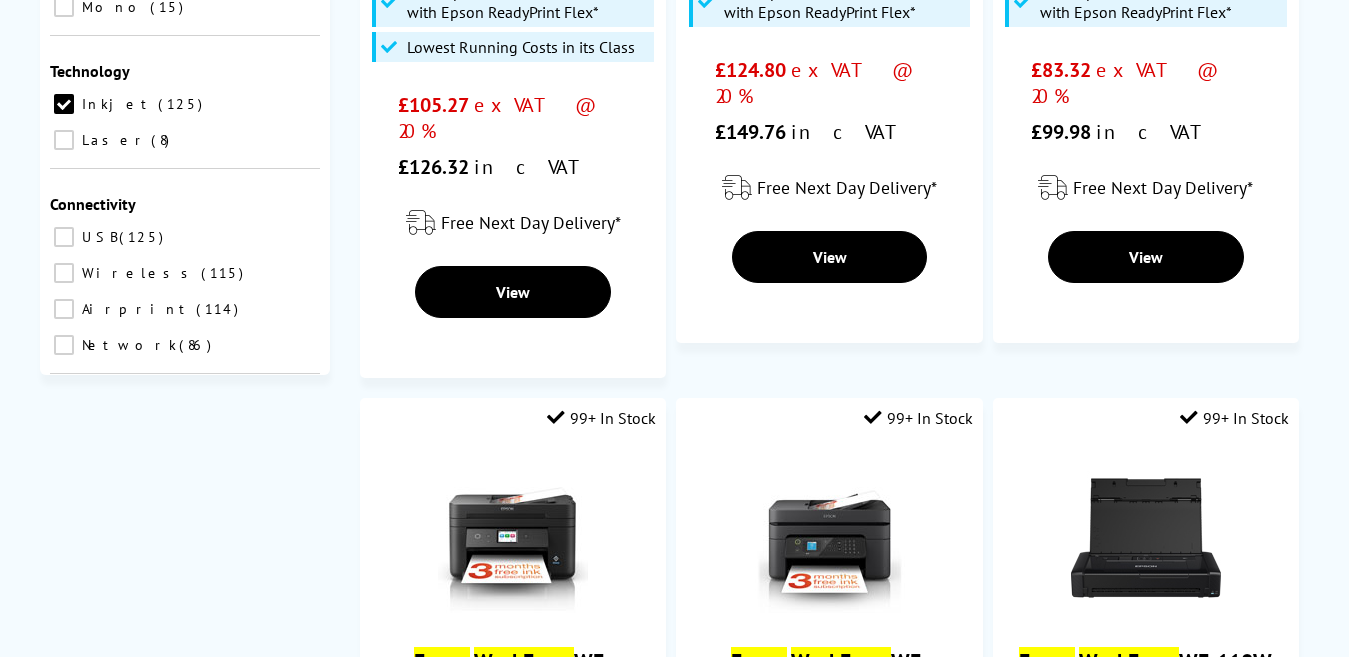 click on "Wireless   115" at bounding box center [64, 273] 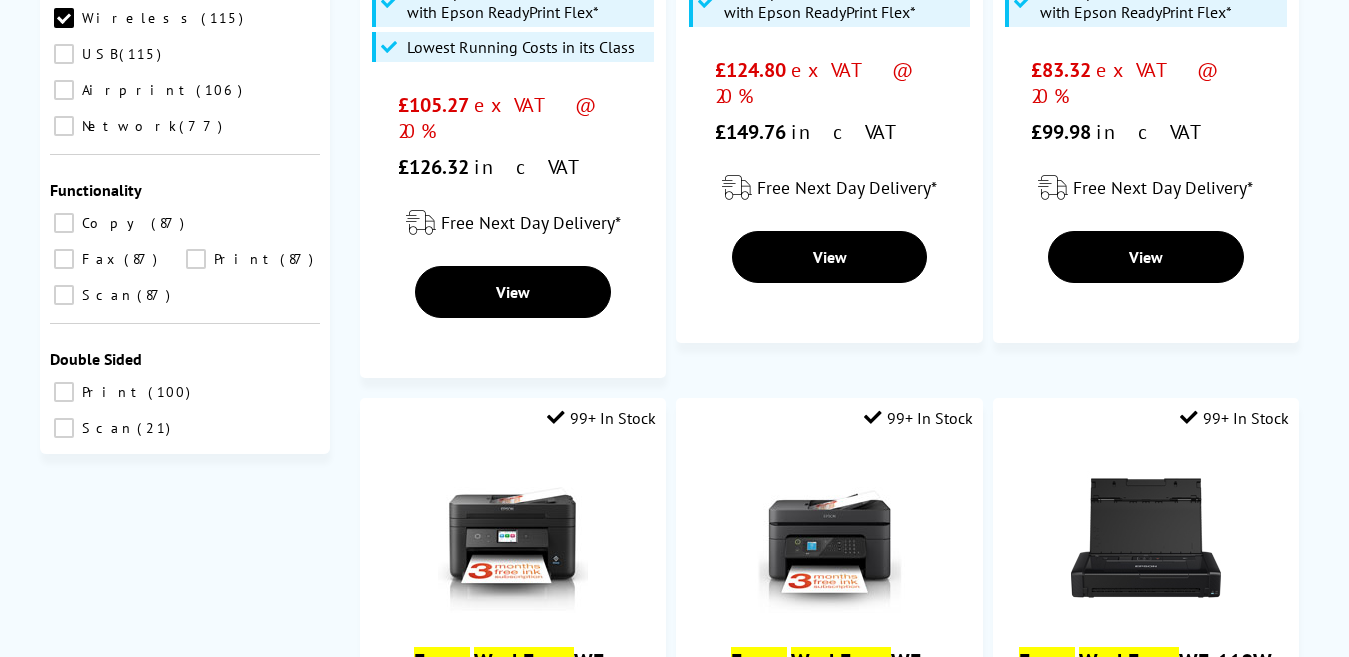 scroll, scrollTop: 595, scrollLeft: 0, axis: vertical 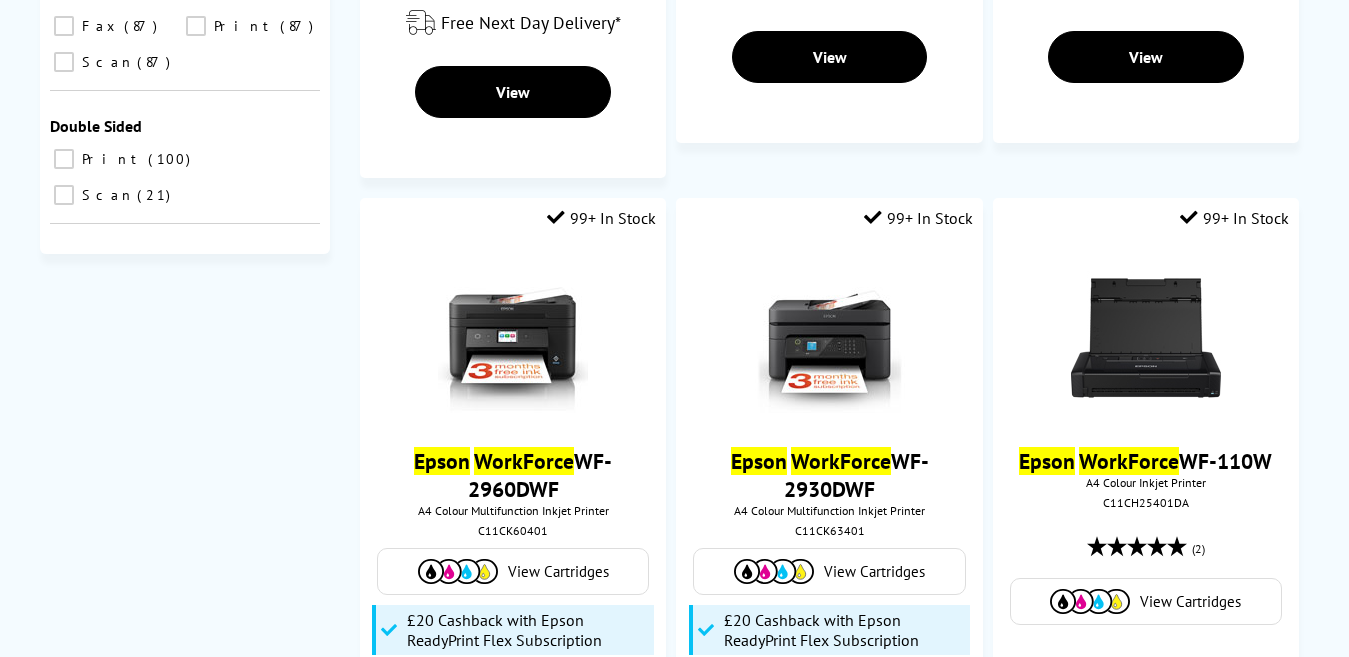 drag, startPoint x: 200, startPoint y: 200, endPoint x: 158, endPoint y: 202, distance: 42.047592 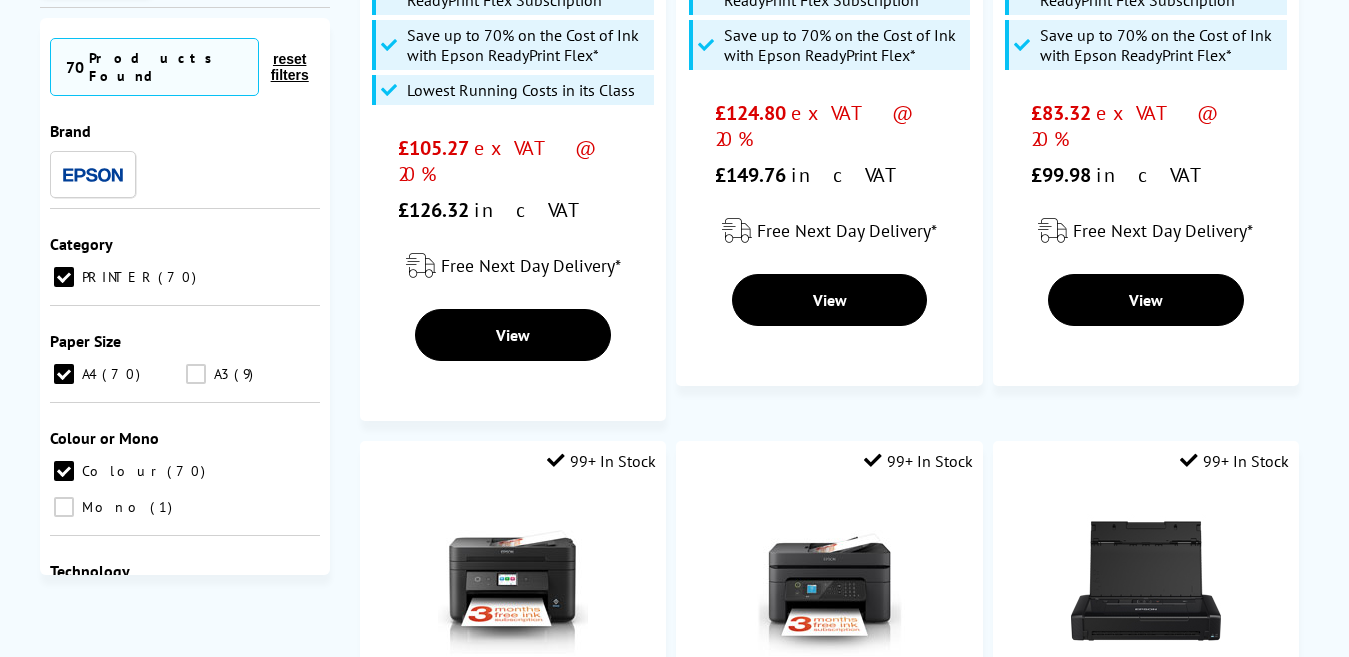 scroll, scrollTop: 1000, scrollLeft: 0, axis: vertical 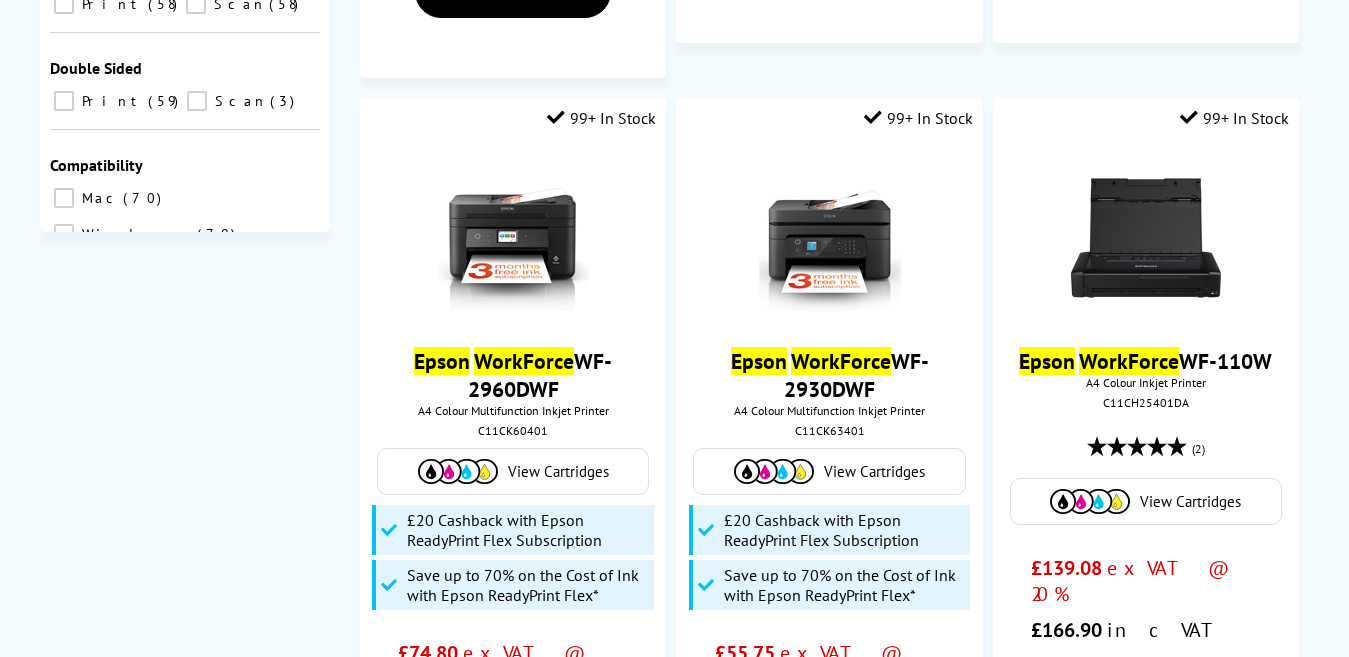 drag, startPoint x: 205, startPoint y: 184, endPoint x: 172, endPoint y: 177, distance: 33.734257 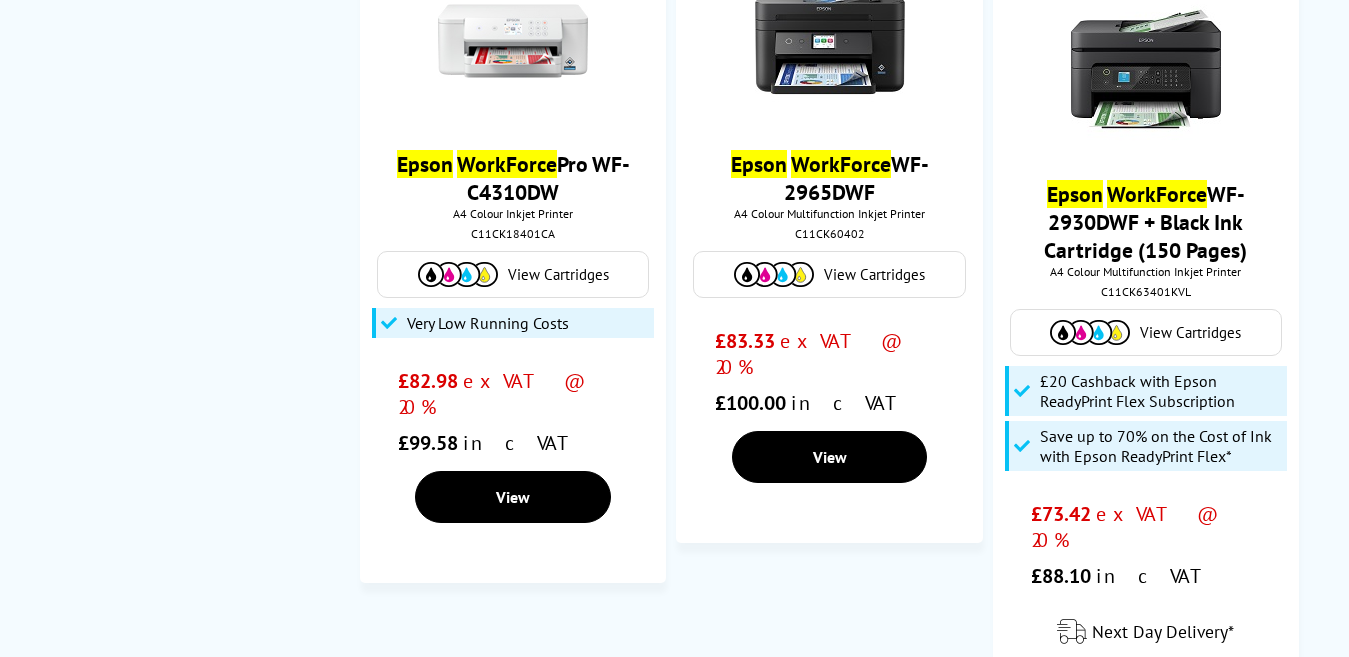 scroll, scrollTop: 2100, scrollLeft: 0, axis: vertical 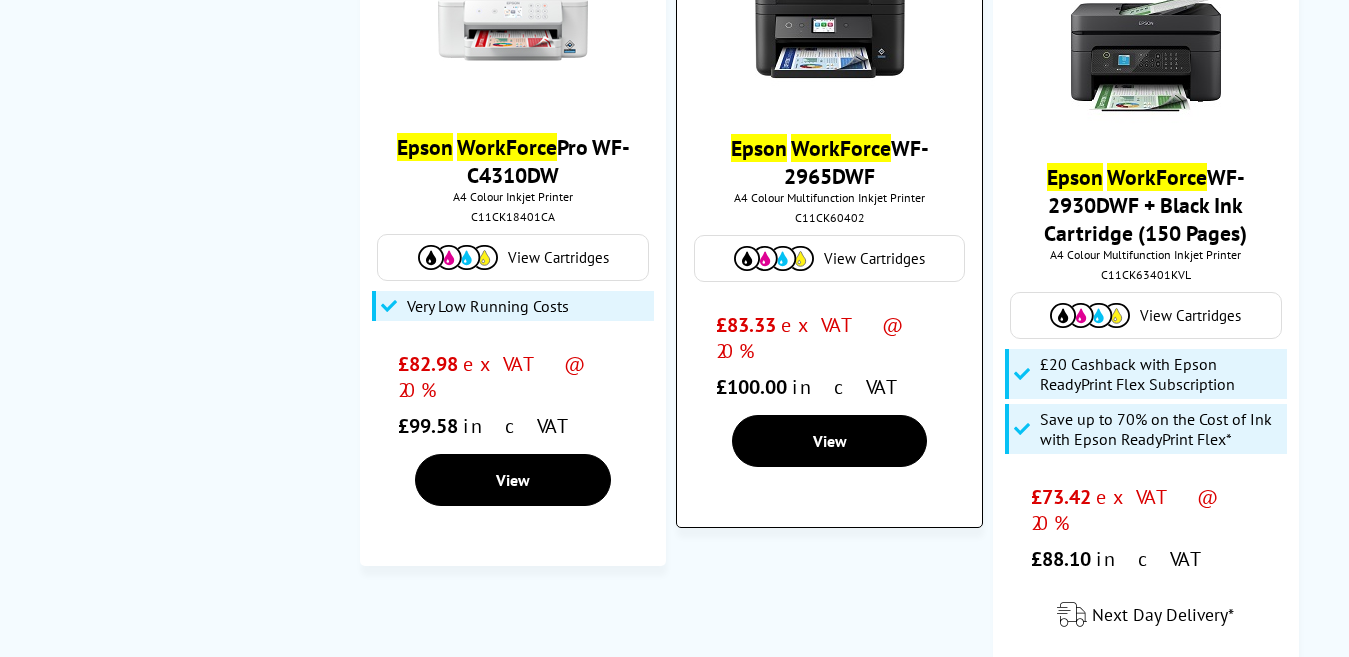 click on "View Cartridges" at bounding box center [874, 258] 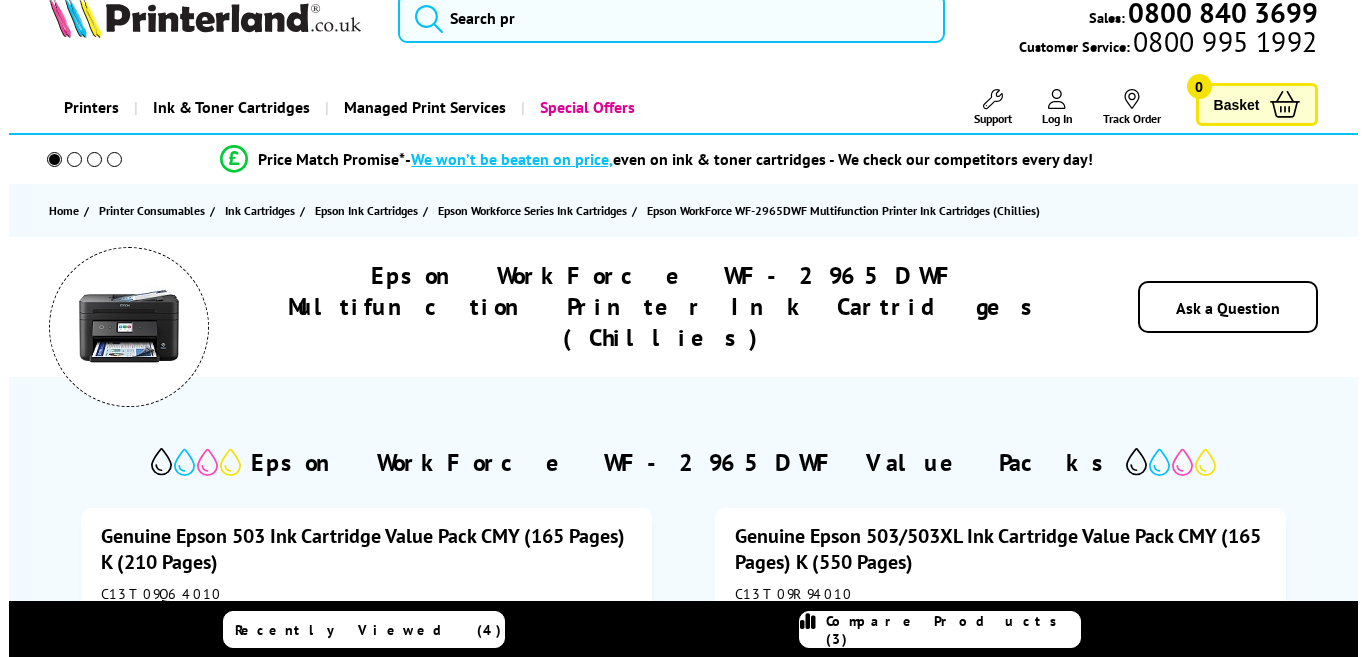 scroll, scrollTop: 100, scrollLeft: 0, axis: vertical 